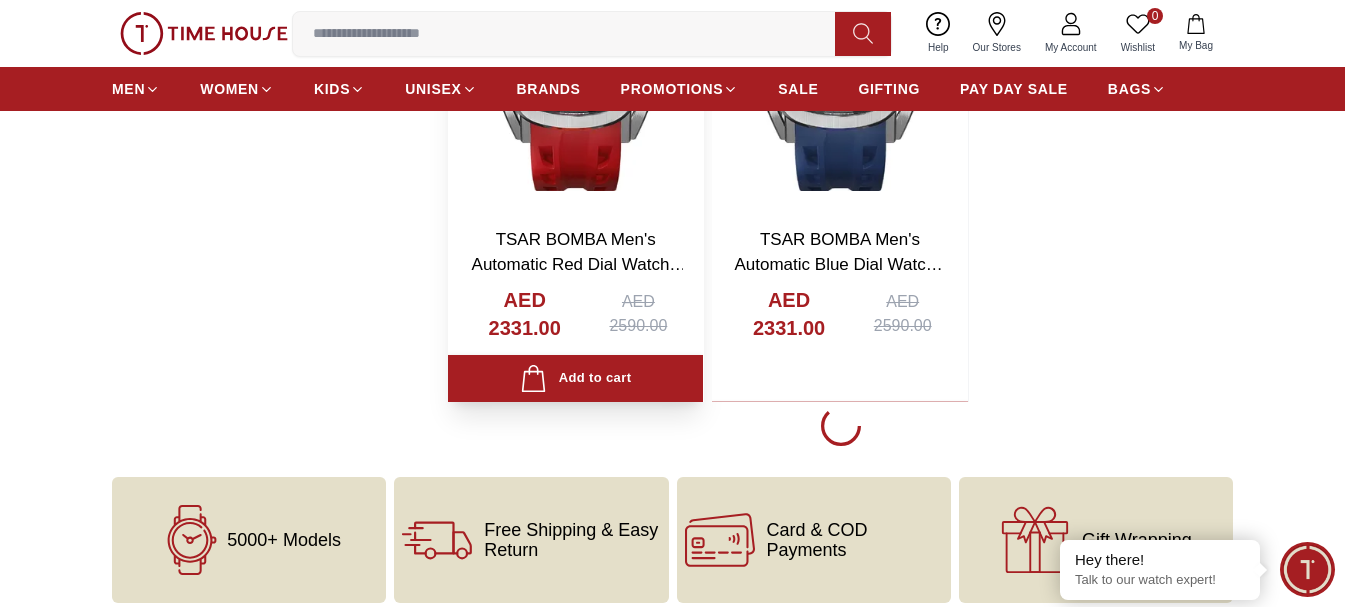 scroll, scrollTop: 3500, scrollLeft: 0, axis: vertical 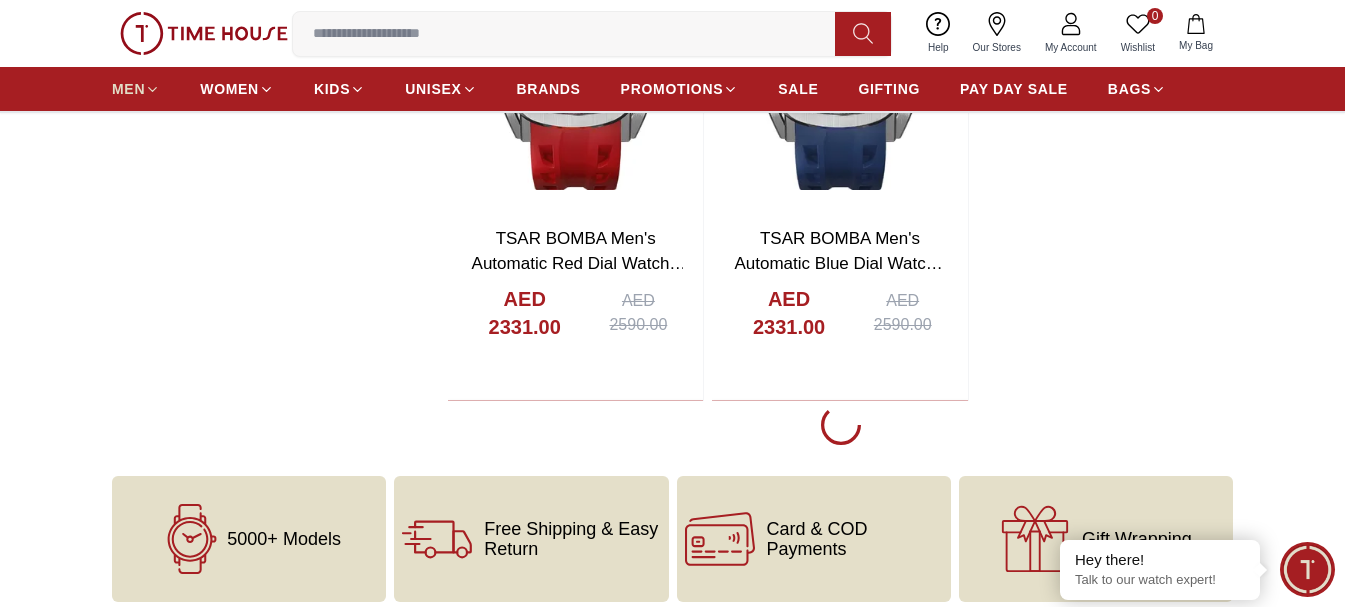 click on "MEN" at bounding box center [128, 89] 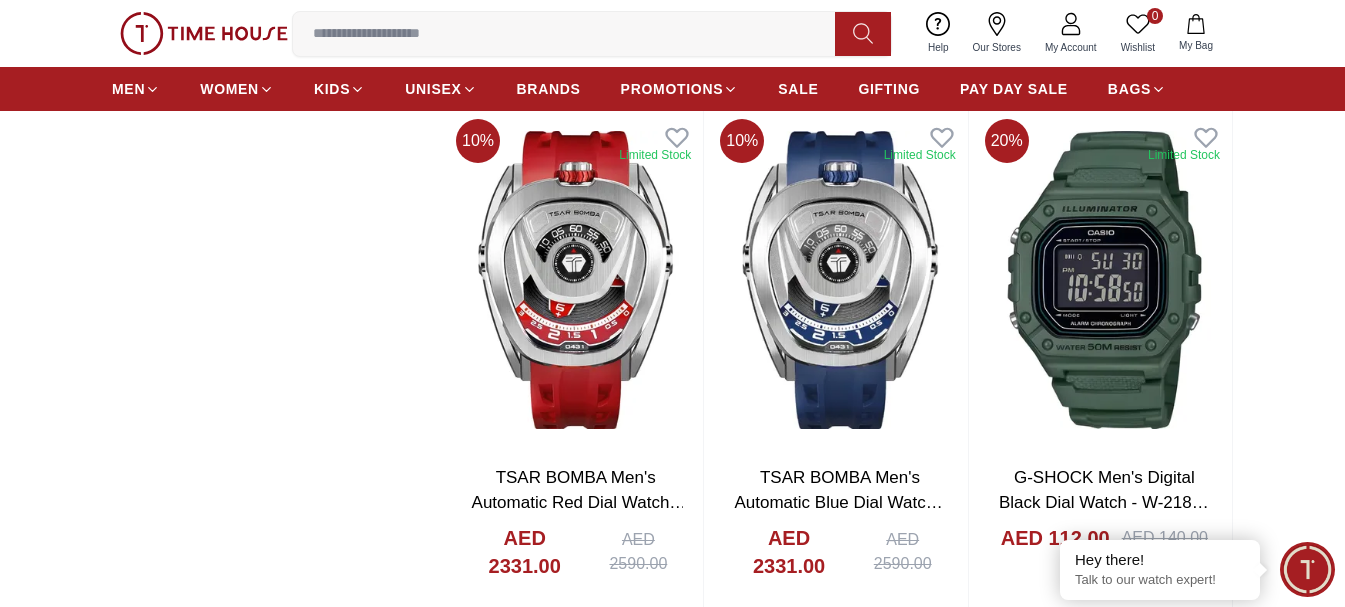 scroll, scrollTop: 3300, scrollLeft: 0, axis: vertical 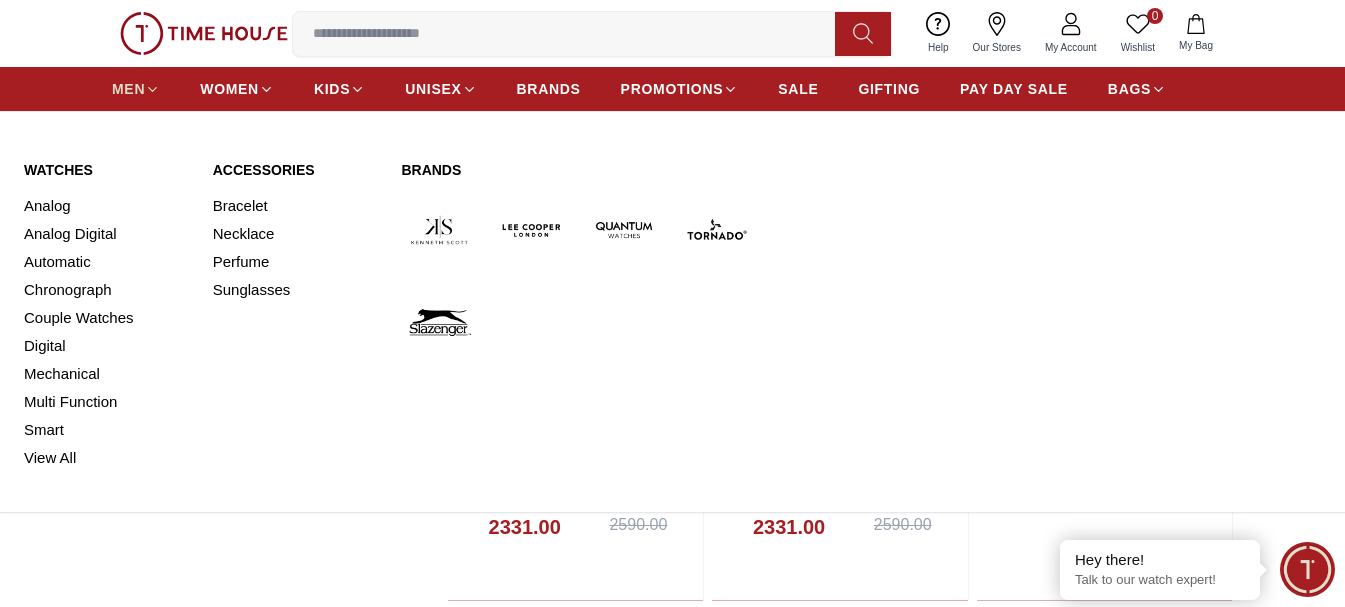 click 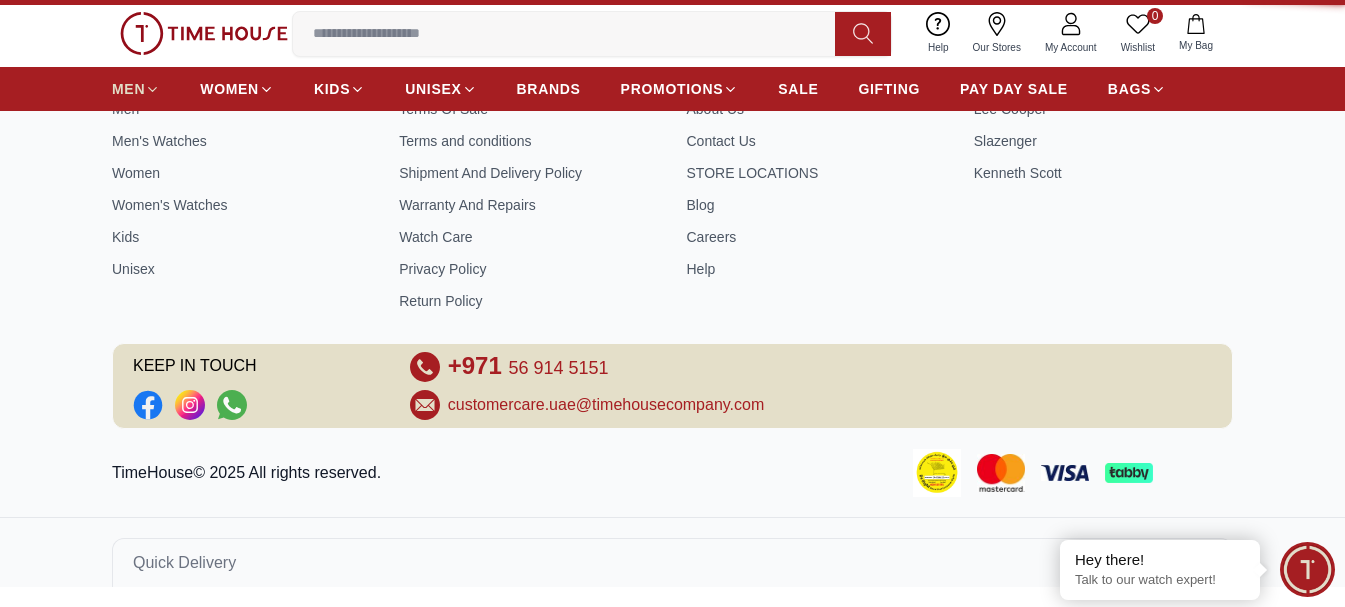 scroll, scrollTop: 0, scrollLeft: 0, axis: both 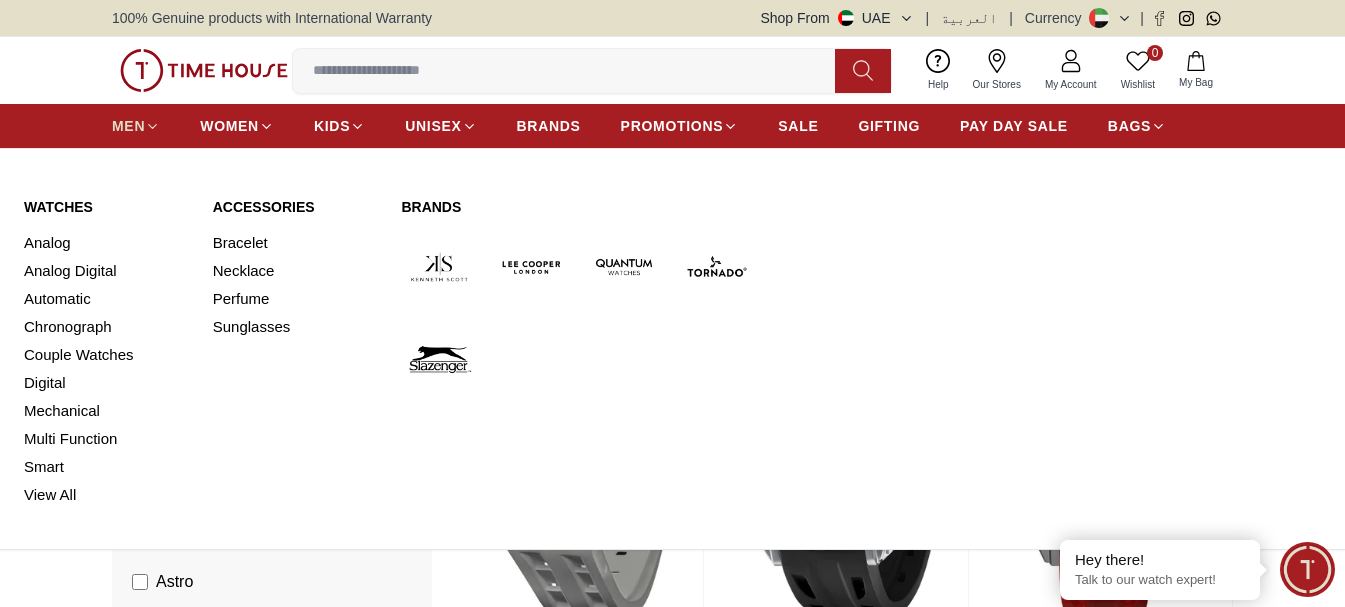 click 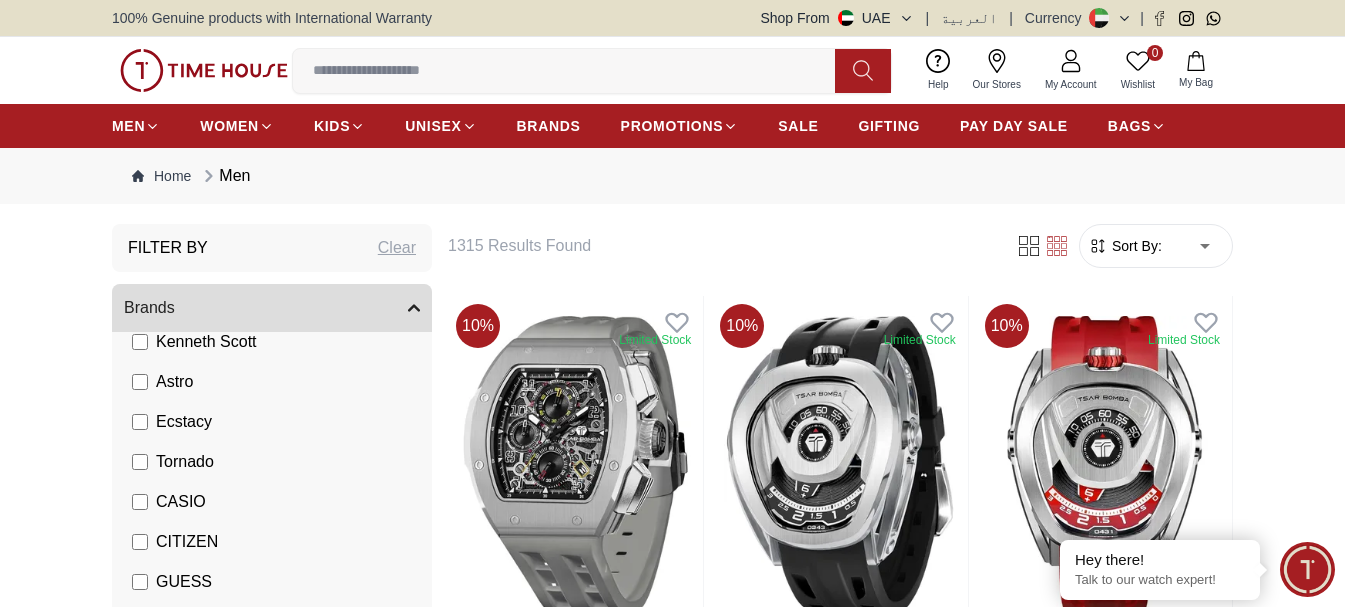 scroll, scrollTop: 0, scrollLeft: 0, axis: both 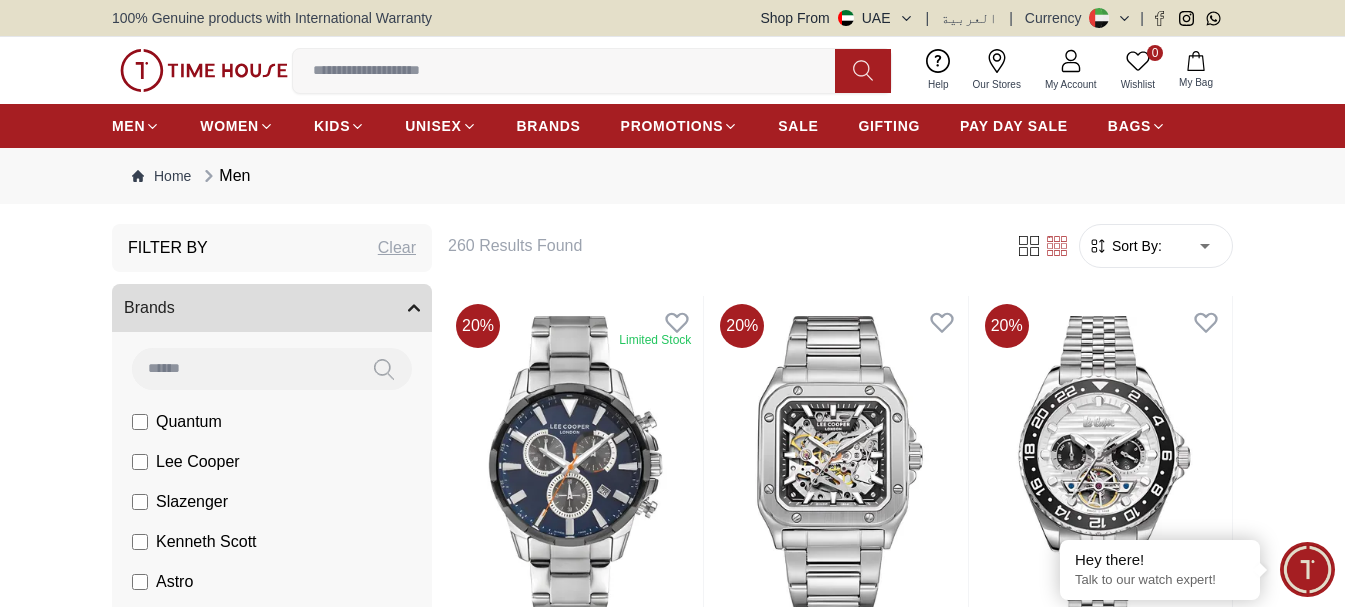 click on "Filter By Clear Brands Quantum Lee Cooper Slazenger Kenneth Scott Astro Ecstacy Tornado CASIO CITIZEN GUESS ORIENT Police Ducati CERRUTI 1881 G-Shock Lee Cooper Accessories Tsar Bomba Irus Idee Vogue Polaroid Ciga Design Color Black Green Blue Red Dark Blue Silver Silver / Black Orange Rose Gold Grey White White / Rose Gold Silver / Silver Dark Blue / Silver Silver / Gold Silver / Rose Gold Black / Black Black / Silver Black / Rose Gold Gold Yellow Brown White / Silver Light Blue Black /Rose Gold Black /Grey Black /Red Black /Black Black / Rose Gold / Black Rose Gold / Black Rose Gold / Black / Black Pink Green /Silver Purple Silver Silver Silver / Blue Green / Green Blue / Black Blue / Blue Titanum Navy Blue Military Green Blue / Silver Champagne White / Gold White / Gold  Black  Ivory Green / Silver Blue  Army Green Camouflage Silver / White / Rose Gold Black / Blue MOP White Black/Silver Blue/Silver Navy blue Cadet Blue Gold / Green Blue / Gold Silver  /  Silver Deep Blue Green / Gold  Black / Gun Metal" at bounding box center [672, 2062] 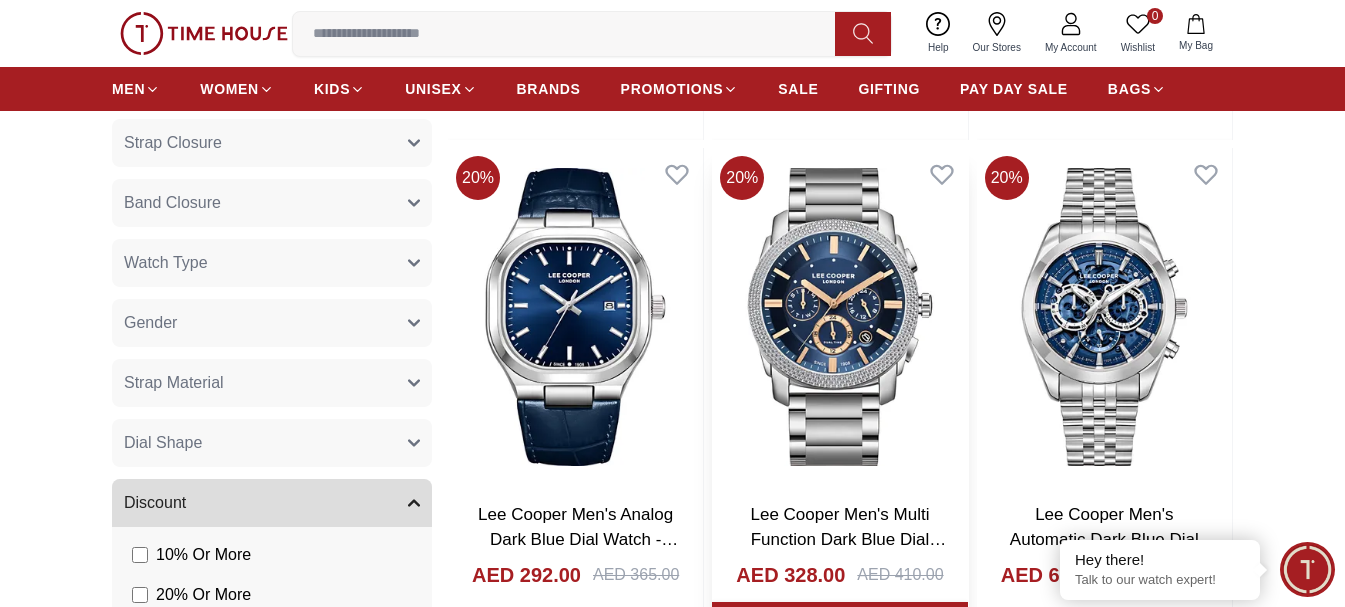 scroll, scrollTop: 1200, scrollLeft: 0, axis: vertical 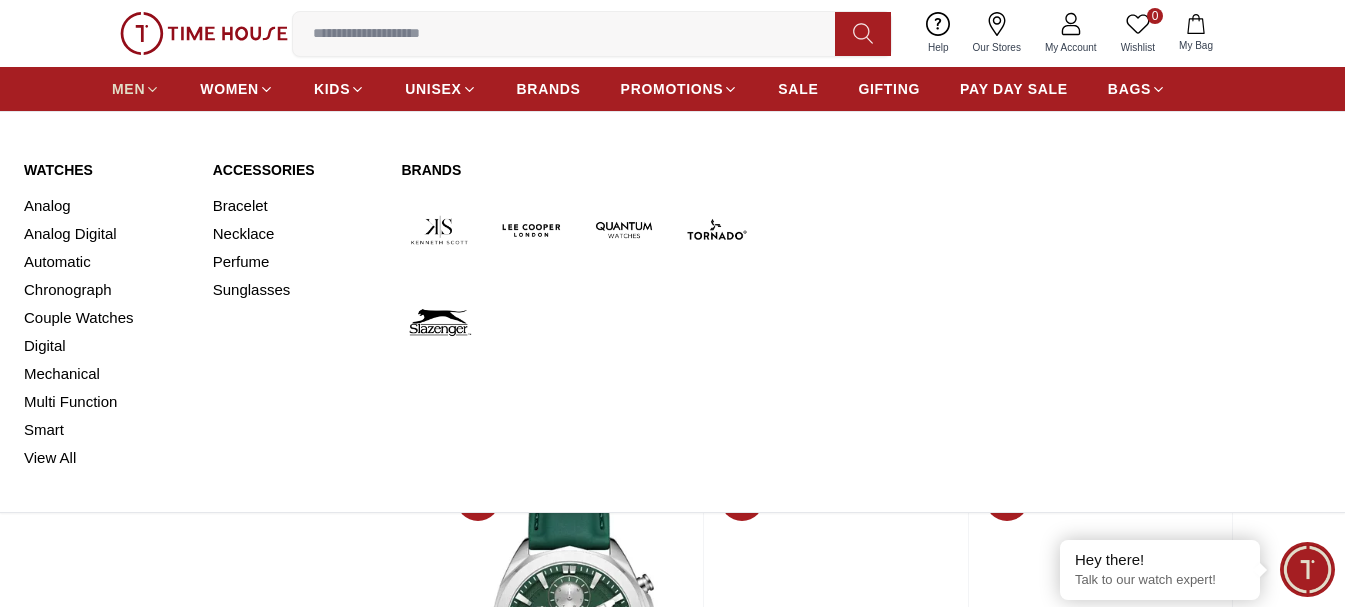 click on "MEN" at bounding box center (136, 89) 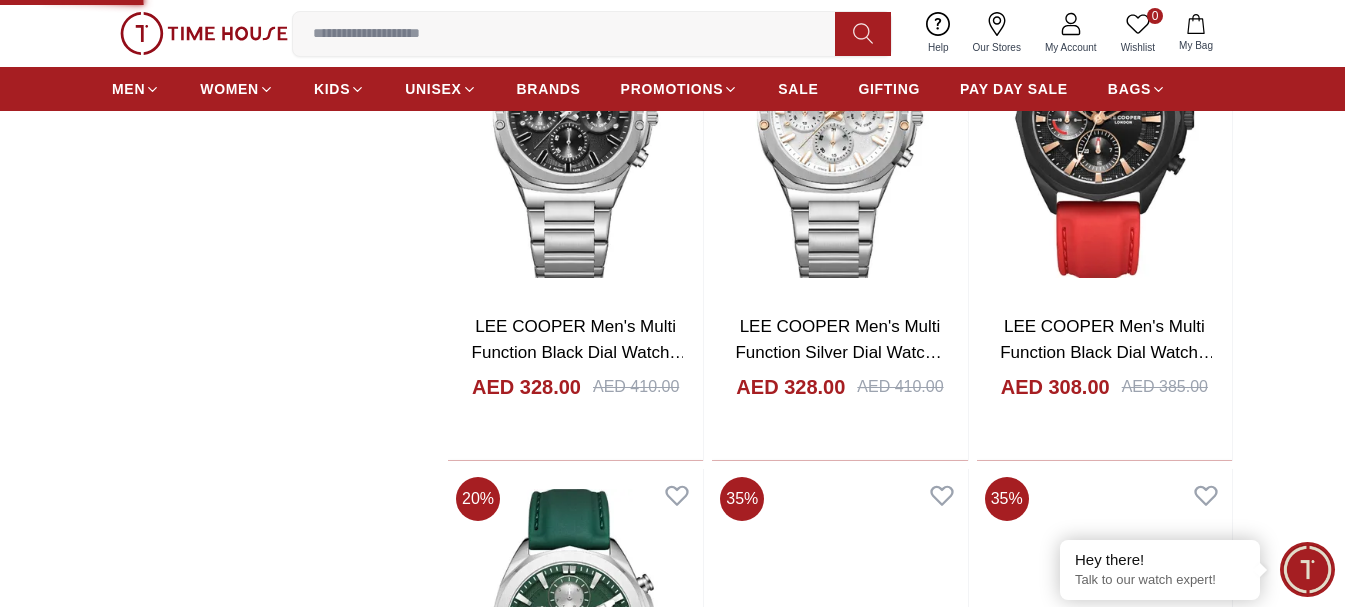 scroll, scrollTop: 0, scrollLeft: 0, axis: both 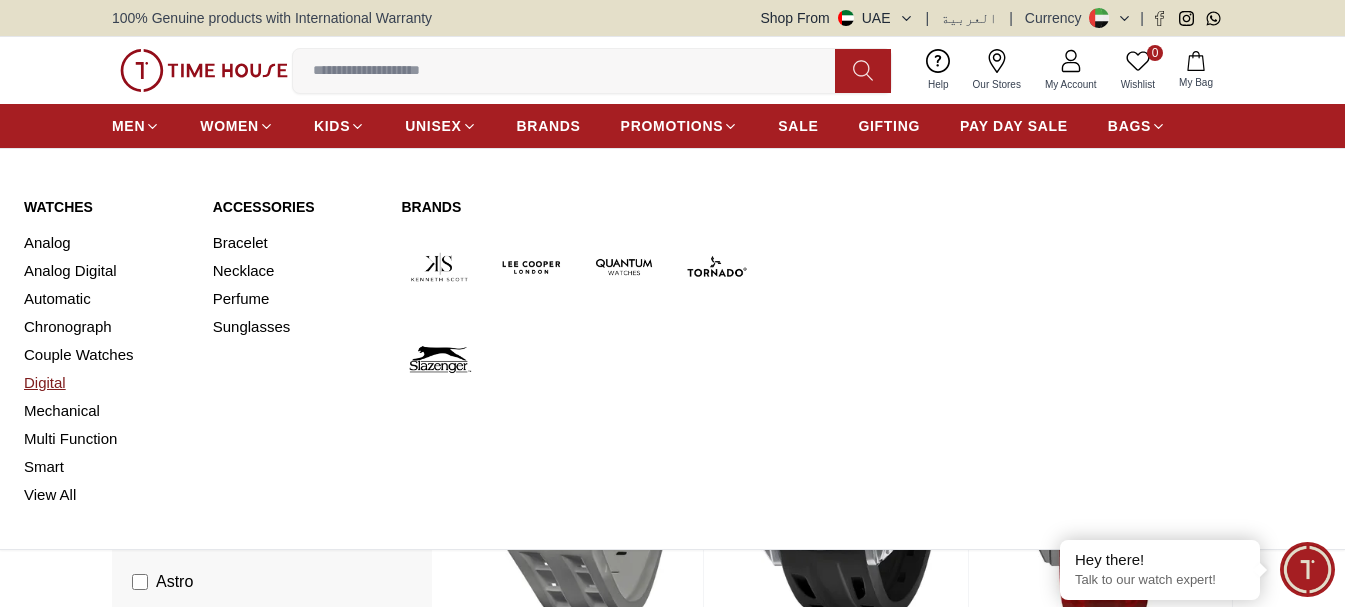 click on "Digital" at bounding box center (106, 383) 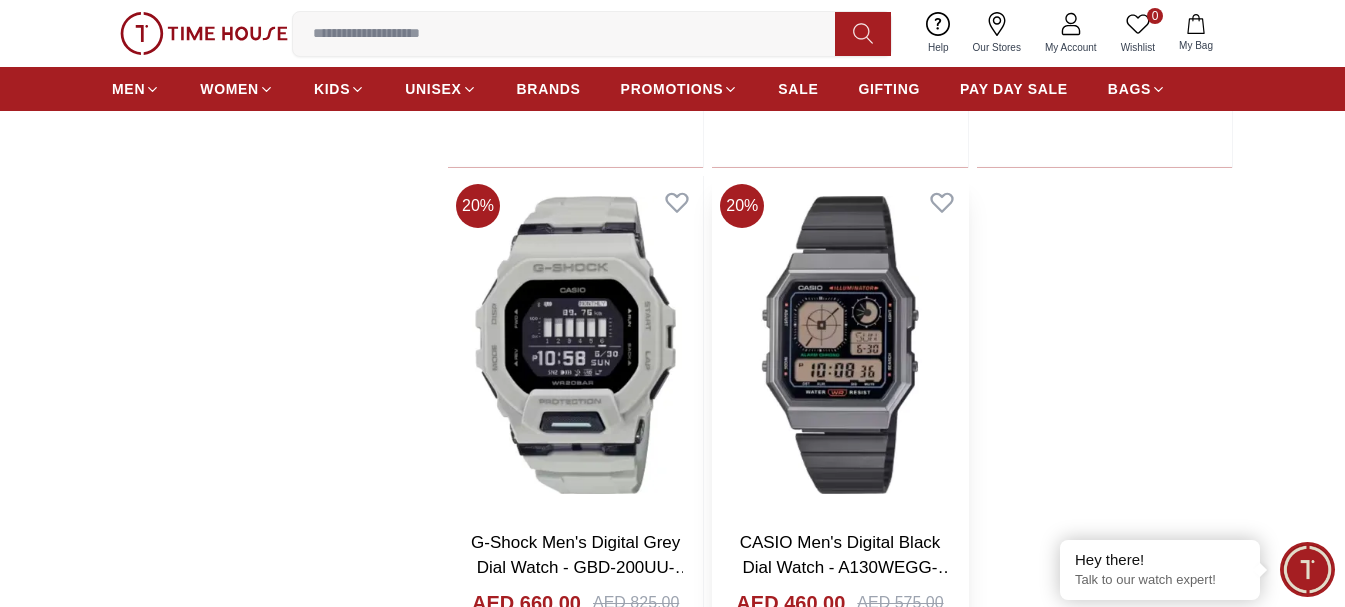 scroll, scrollTop: 3400, scrollLeft: 0, axis: vertical 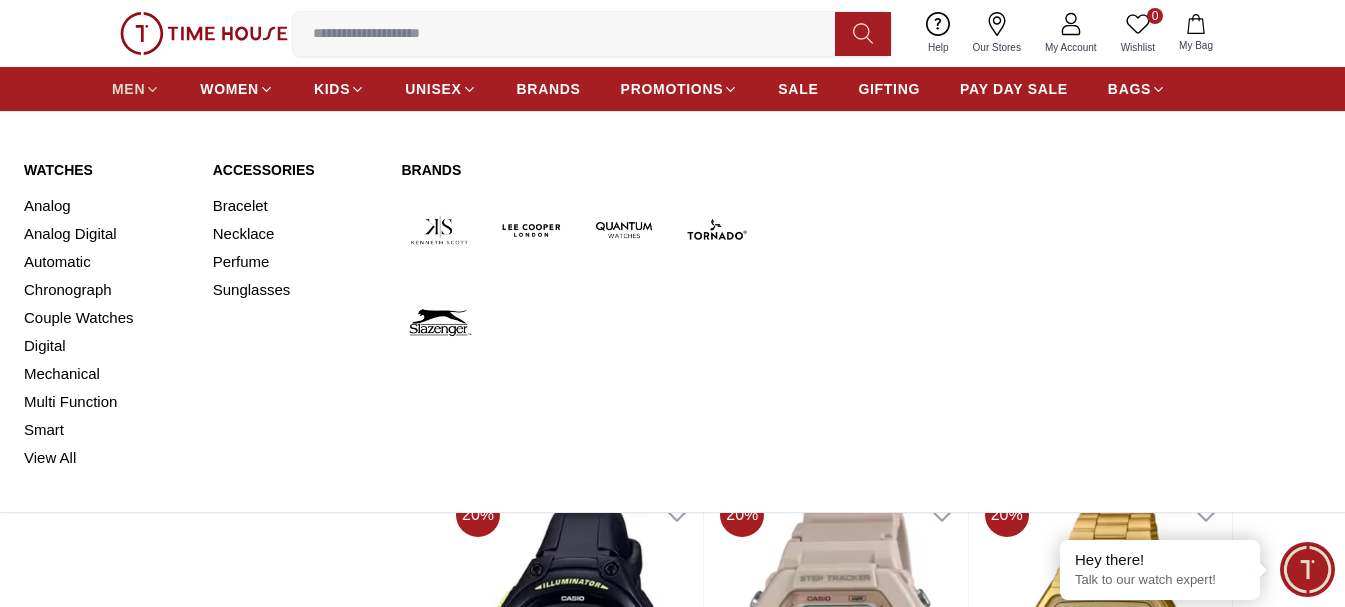 click 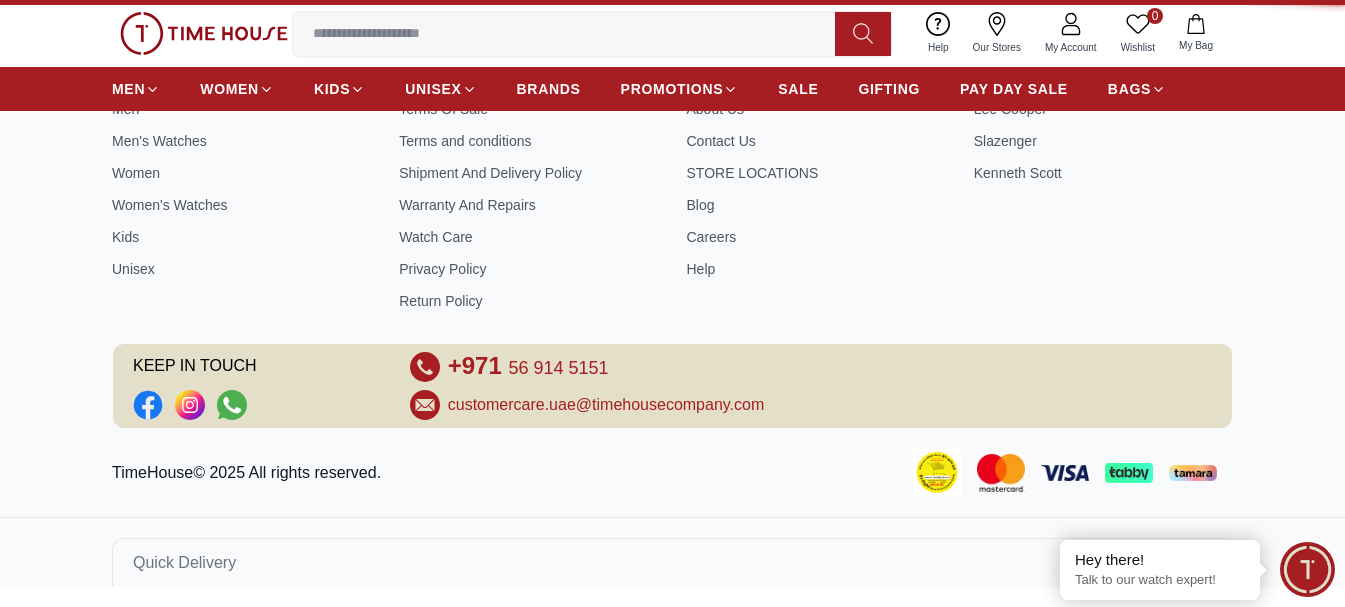 scroll, scrollTop: 0, scrollLeft: 0, axis: both 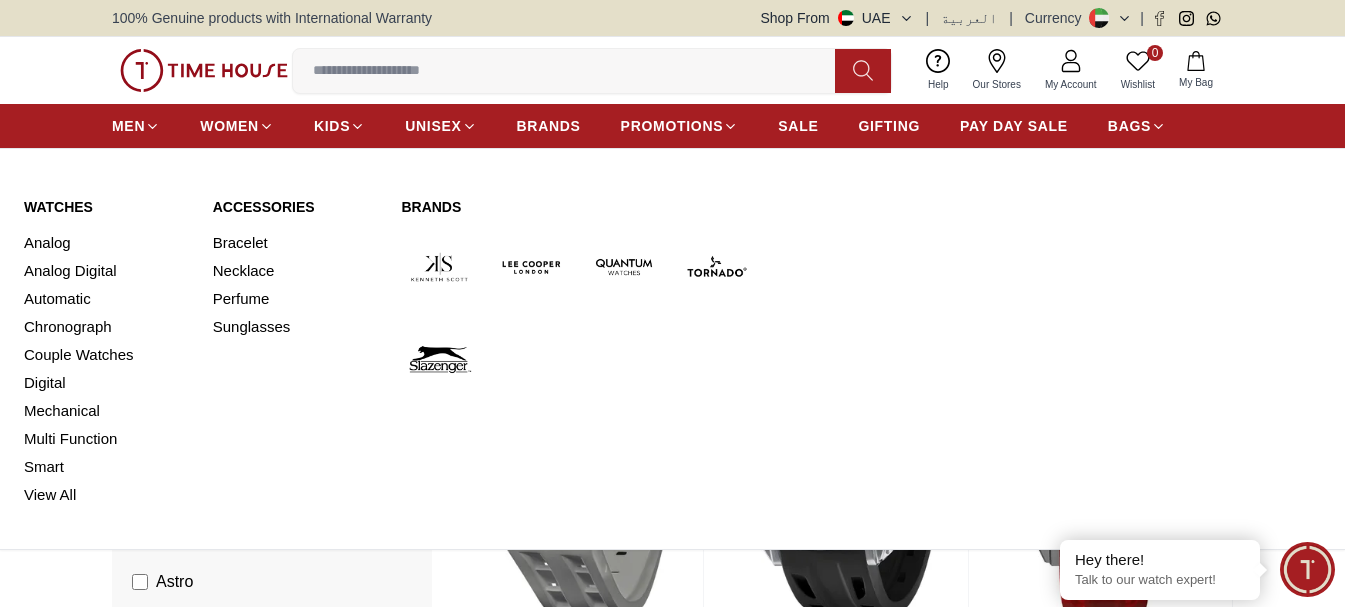 click on "View All" at bounding box center [106, 495] 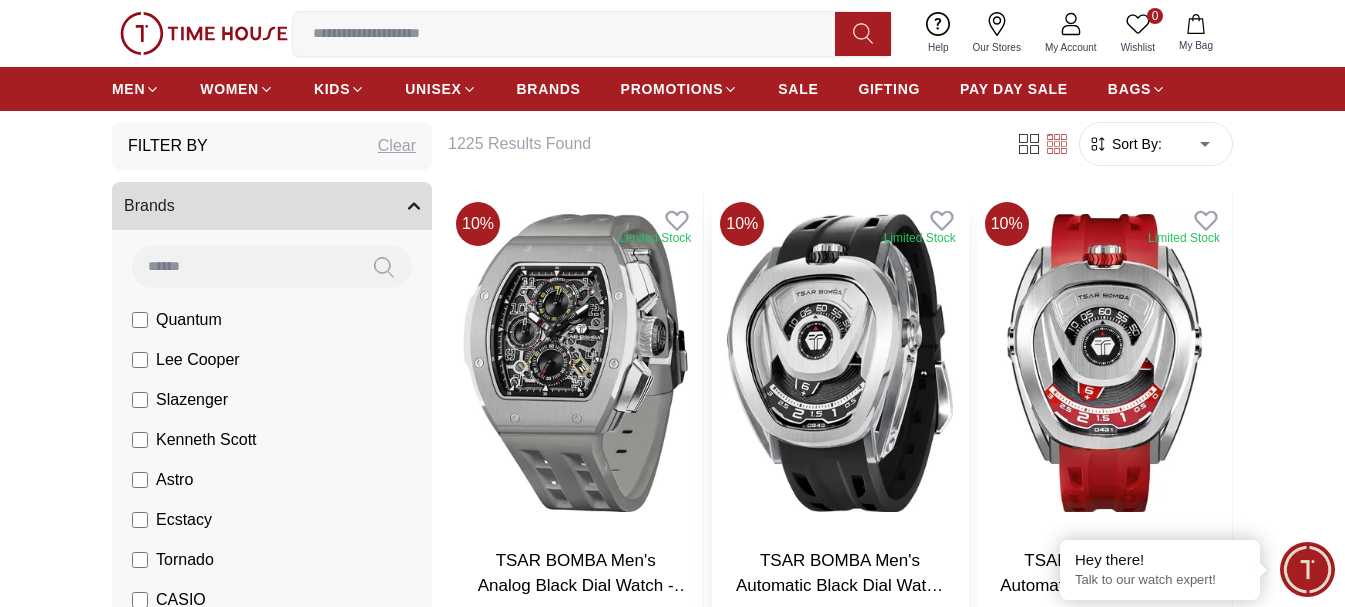scroll, scrollTop: 0, scrollLeft: 0, axis: both 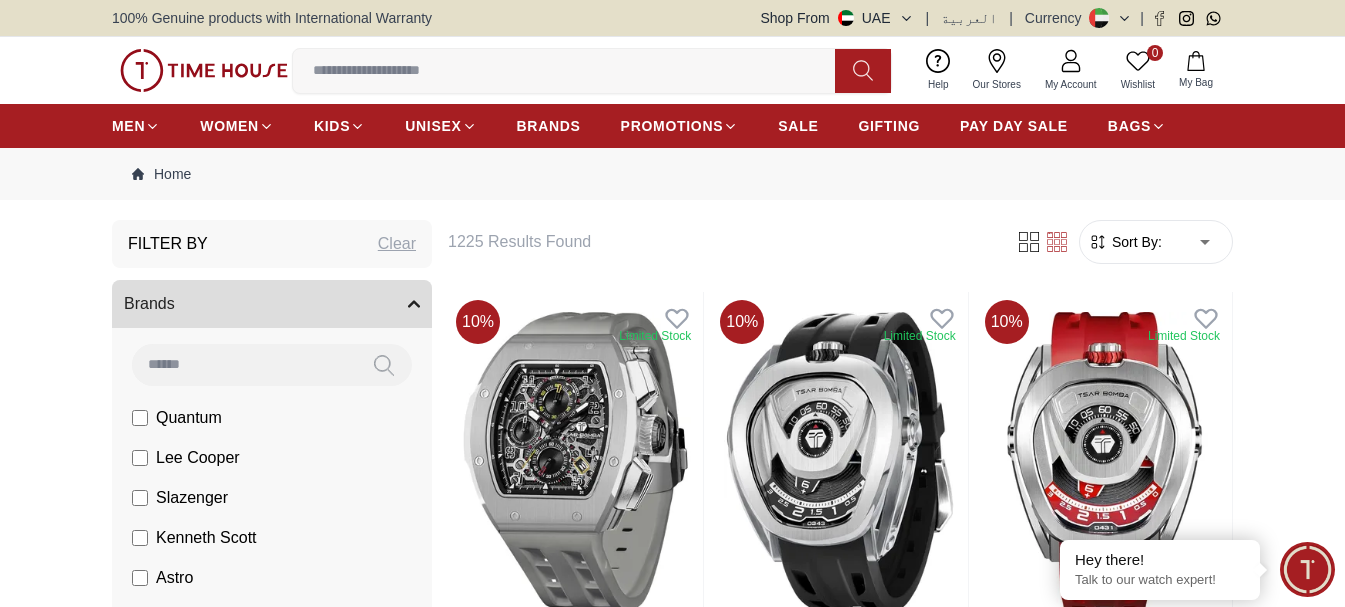click on "You've turned off quick searches.
Undo
Web
search
Copy
Define
Turn off quick searches
100% Genuine products with International Warranty Shop From [COUNTRY] | العربية |     Currency    | 0 Wishlist My Bag Help Our Stores My Account 0 Wishlist My Bag MEN WOMEN KIDS UNISEX BRANDS PROMOTIONS SALE GIFTING PAY DAY SALE BAGS Home    Filter By Clear Brands Quantum Lee Cooper Red" at bounding box center (672, 2418) 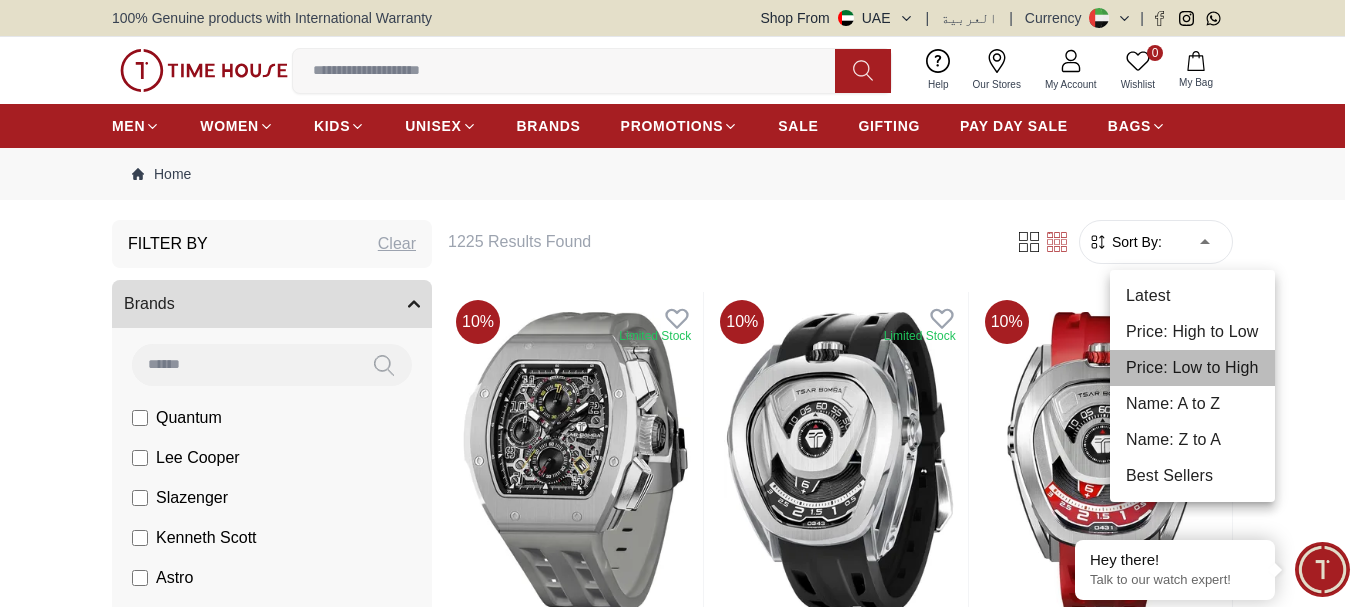 click on "Price: Low to High" at bounding box center [1192, 368] 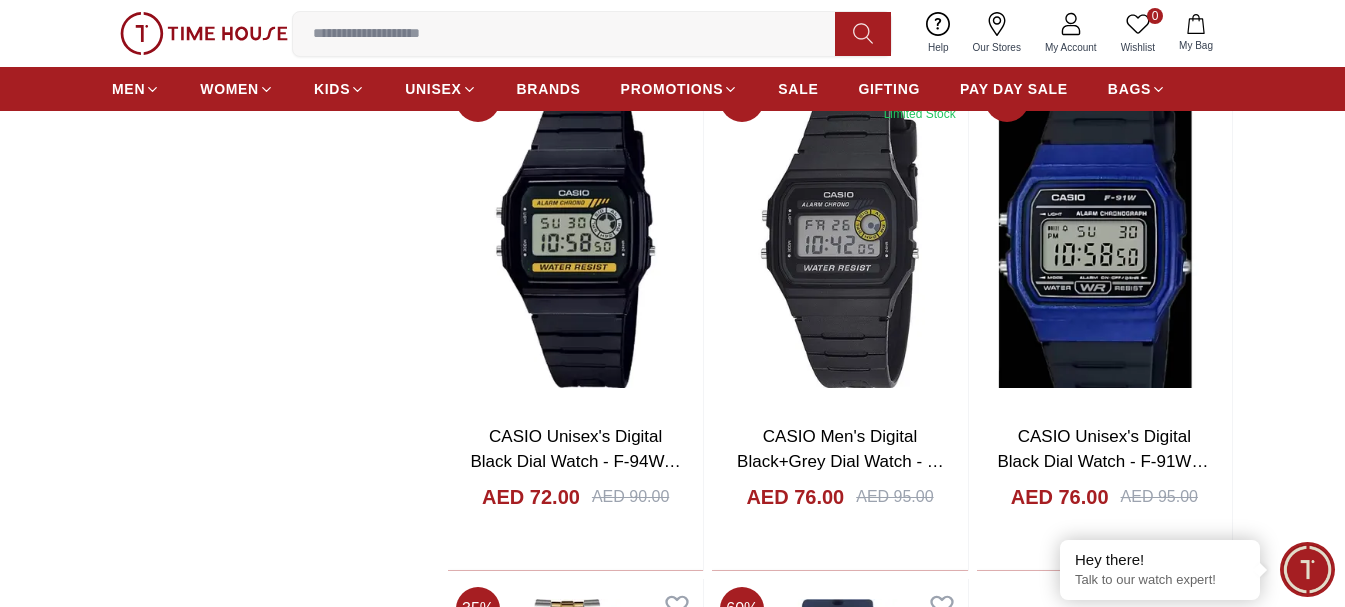 scroll, scrollTop: 2800, scrollLeft: 0, axis: vertical 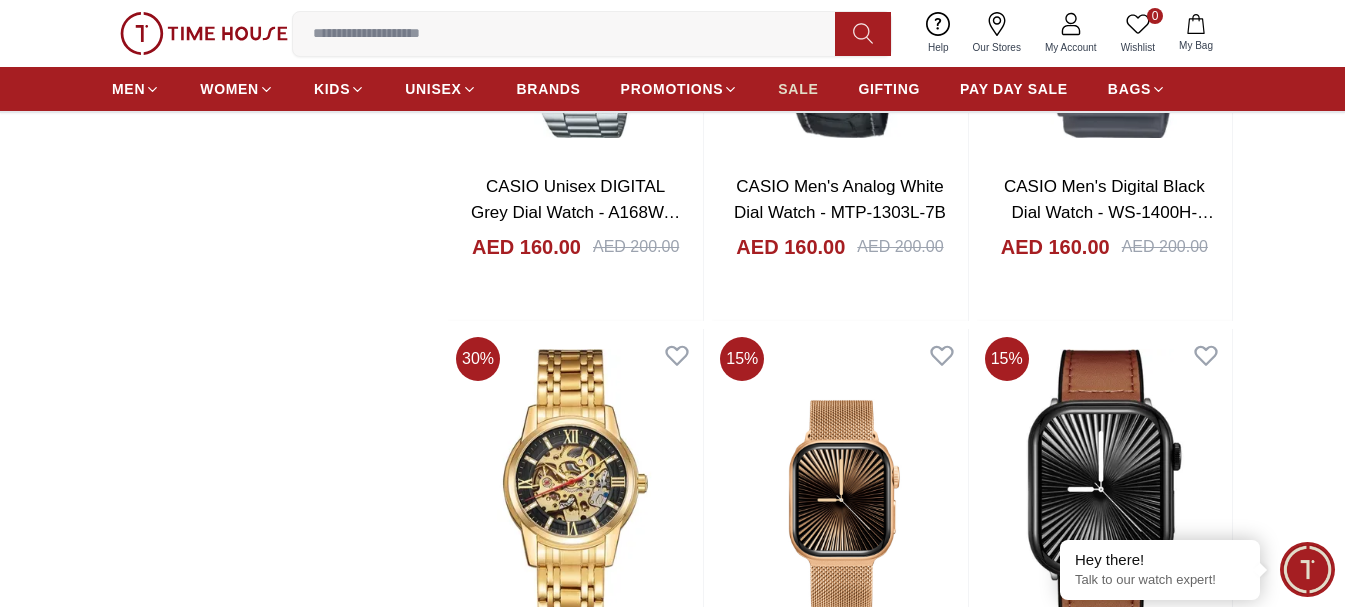 click on "SALE" at bounding box center [798, 89] 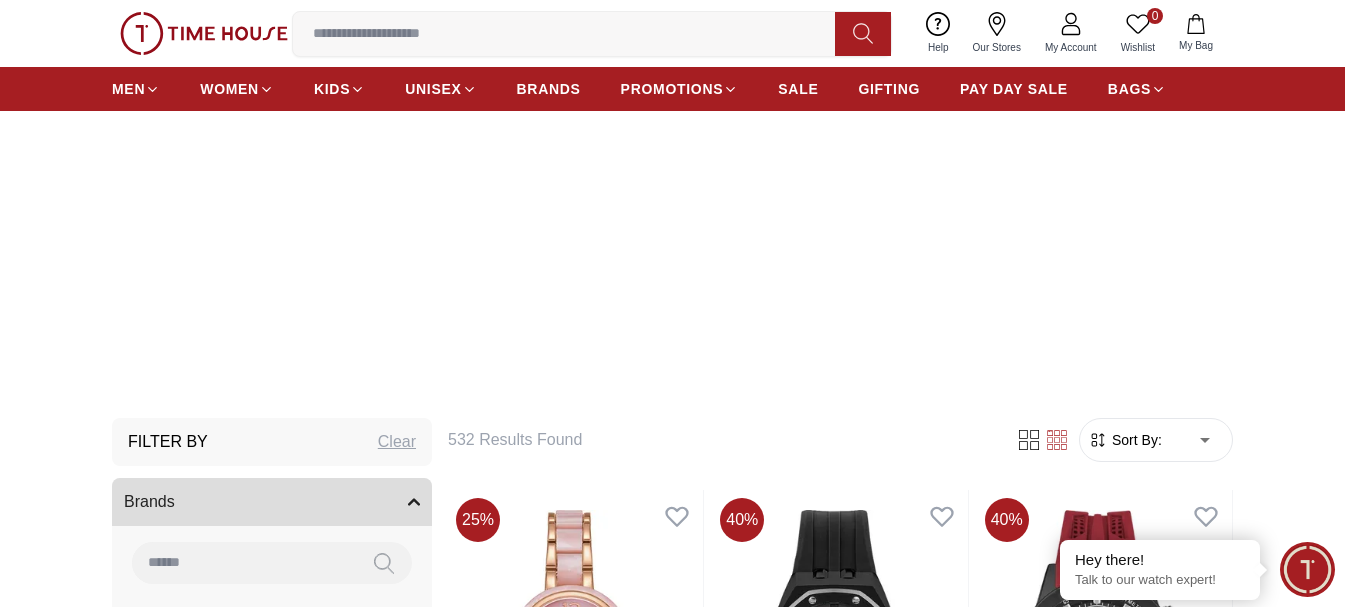 scroll, scrollTop: 500, scrollLeft: 0, axis: vertical 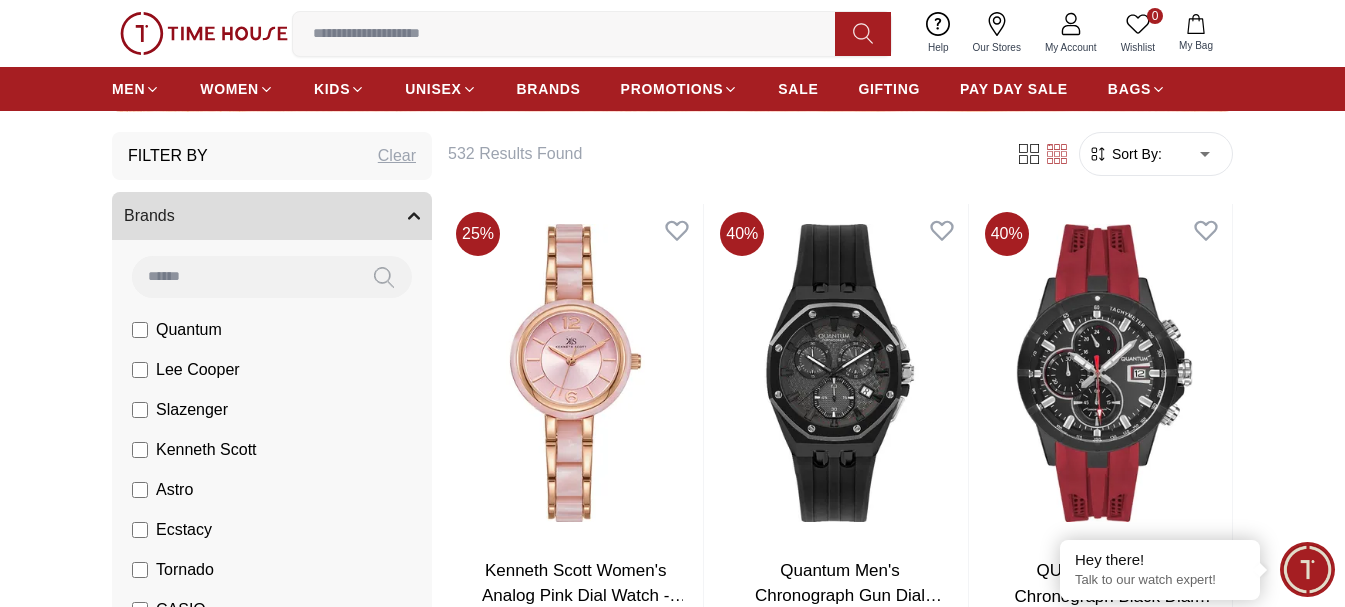 click on "You've turned off quick searches.
Undo
Web
search
Copy
Define
Turn off quick searches
100% Genuine products with International Warranty Shop From [COUNTRY] | العربية |     Currency    | 0 Wishlist My Bag Help Our Stores My Account 0 Wishlist My Bag MEN WOMEN KIDS UNISEX BRANDS PROMOTIONS SALE GIFTING PAY DAY SALE BAGS Home    Filter By Clear Brands Quantum Lee Cooper Red" at bounding box center (672, 2026) 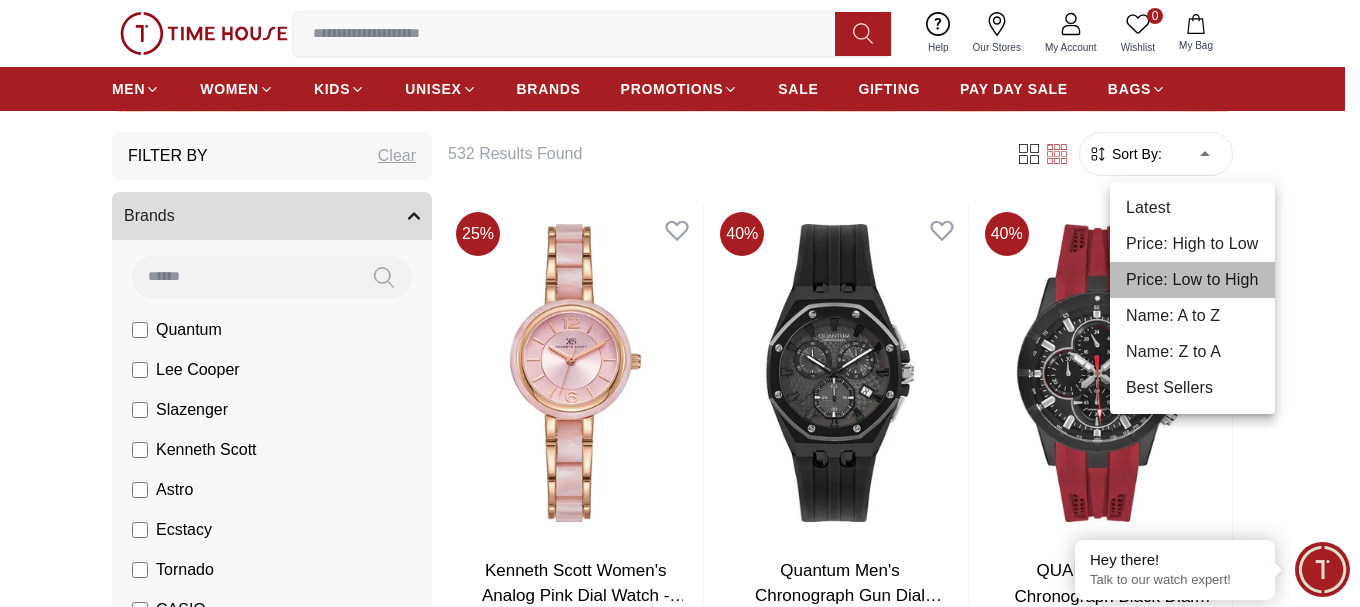 click on "Price: Low to High" at bounding box center [1192, 280] 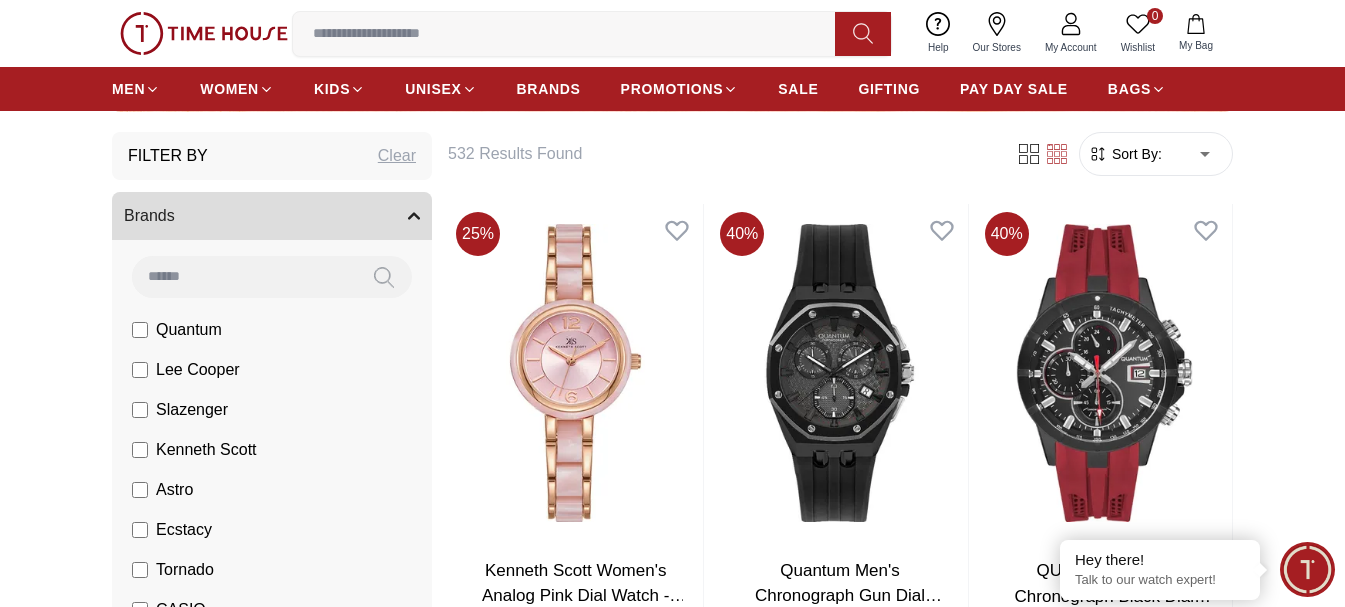 type on "*" 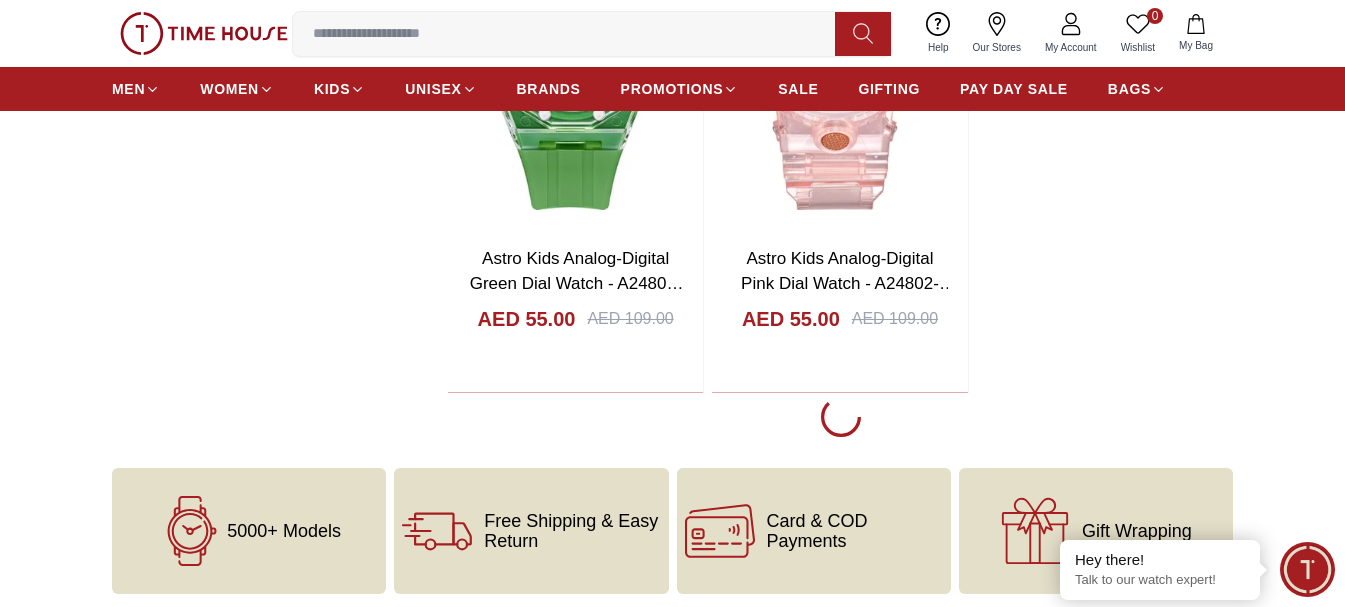 scroll, scrollTop: 3900, scrollLeft: 0, axis: vertical 